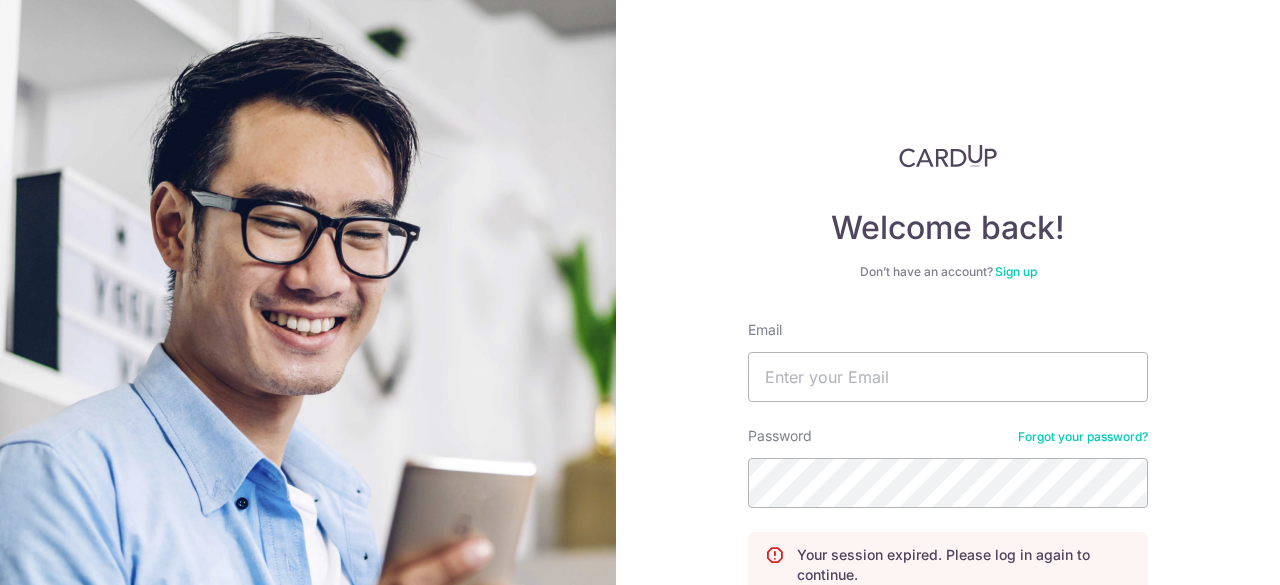 scroll, scrollTop: 0, scrollLeft: 0, axis: both 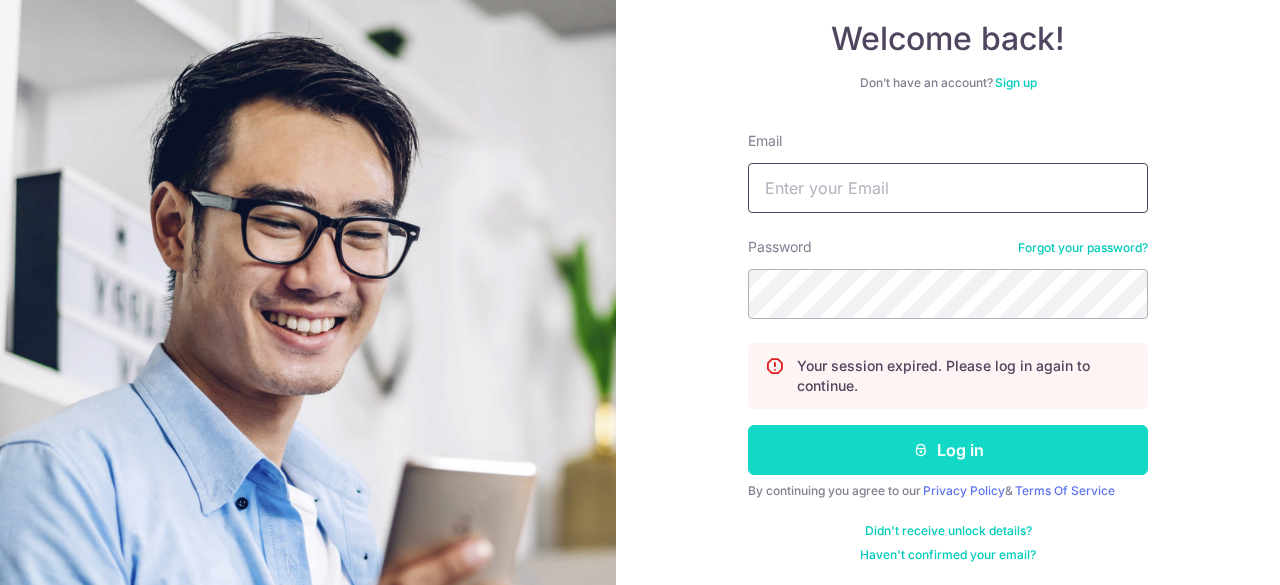 type on "[EMAIL]" 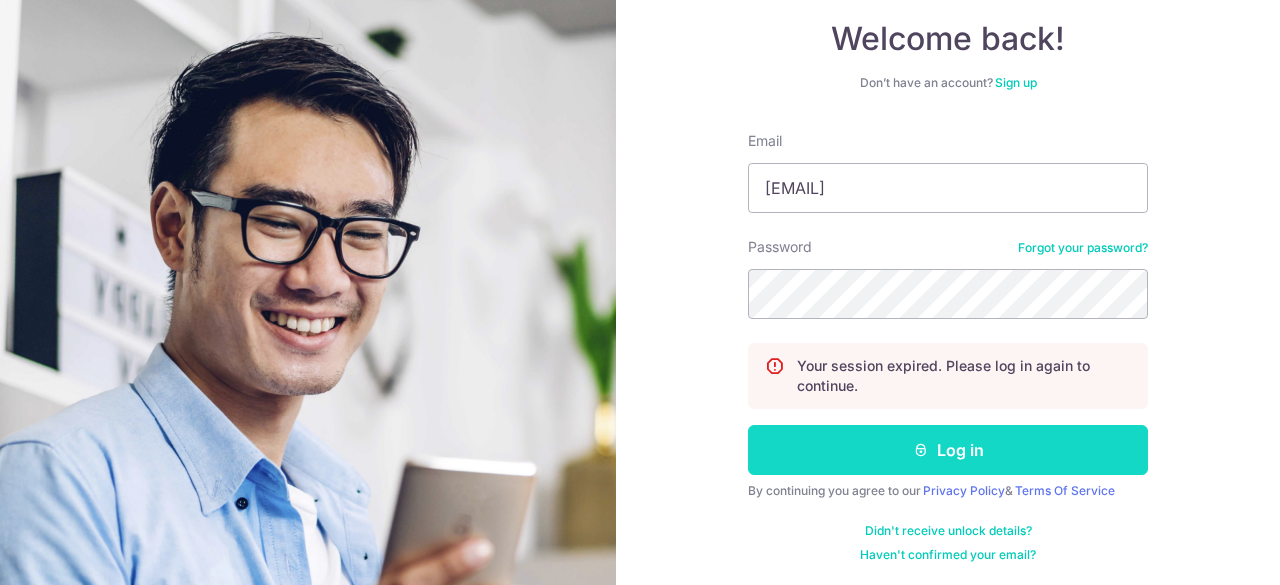click on "Log in" at bounding box center (948, 450) 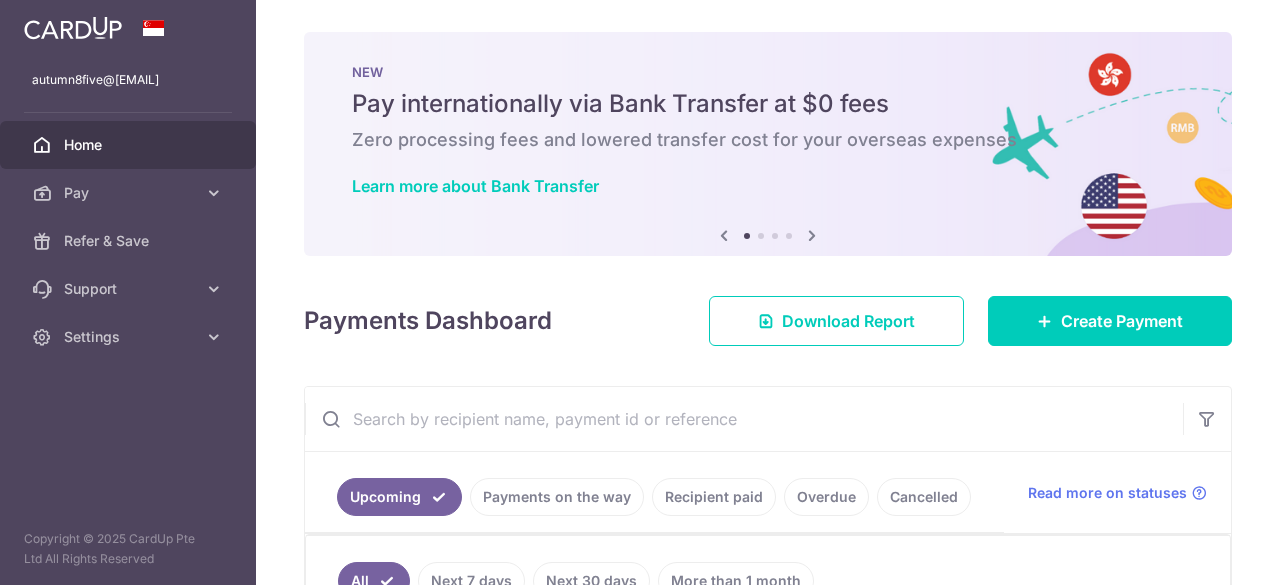 scroll, scrollTop: 0, scrollLeft: 0, axis: both 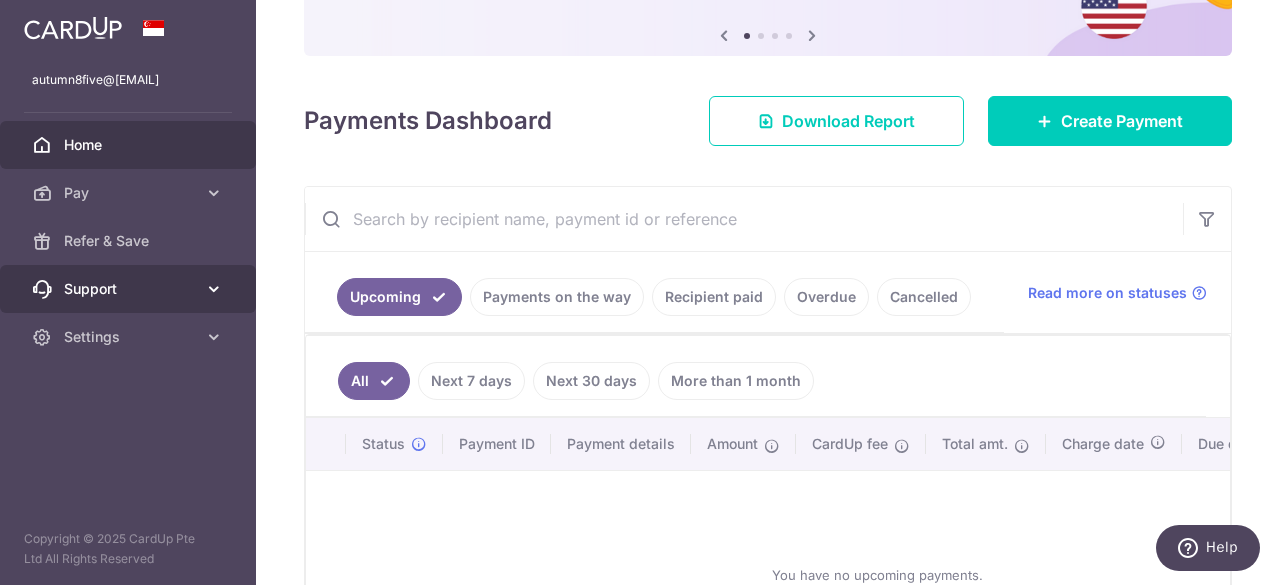 click at bounding box center (214, 289) 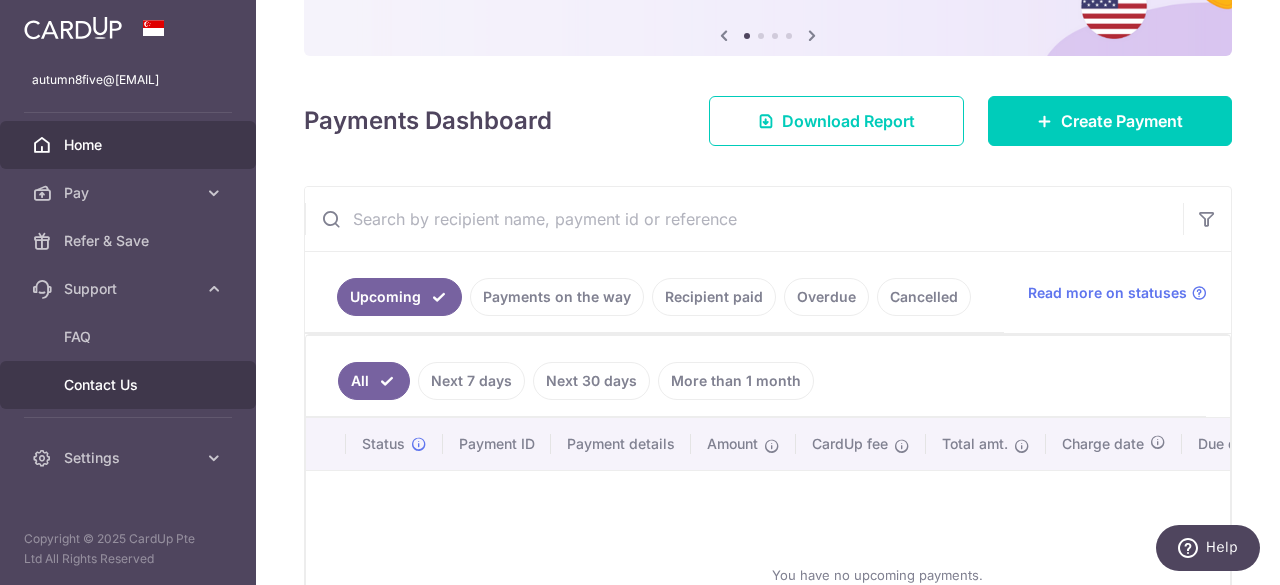 click on "Contact Us" at bounding box center (130, 385) 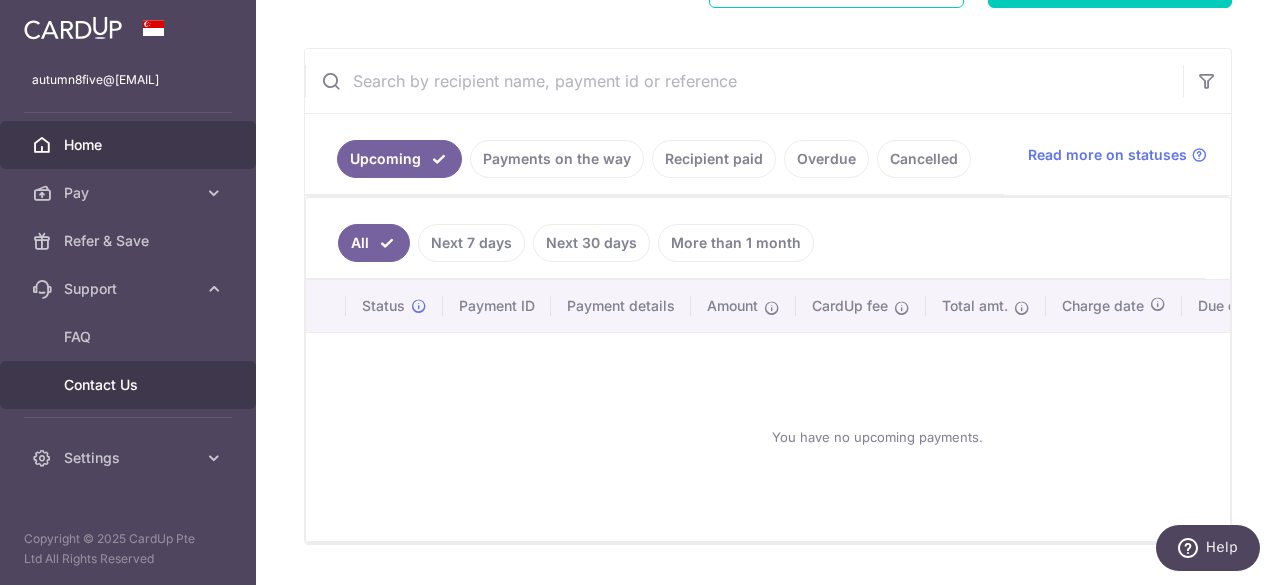 scroll, scrollTop: 395, scrollLeft: 0, axis: vertical 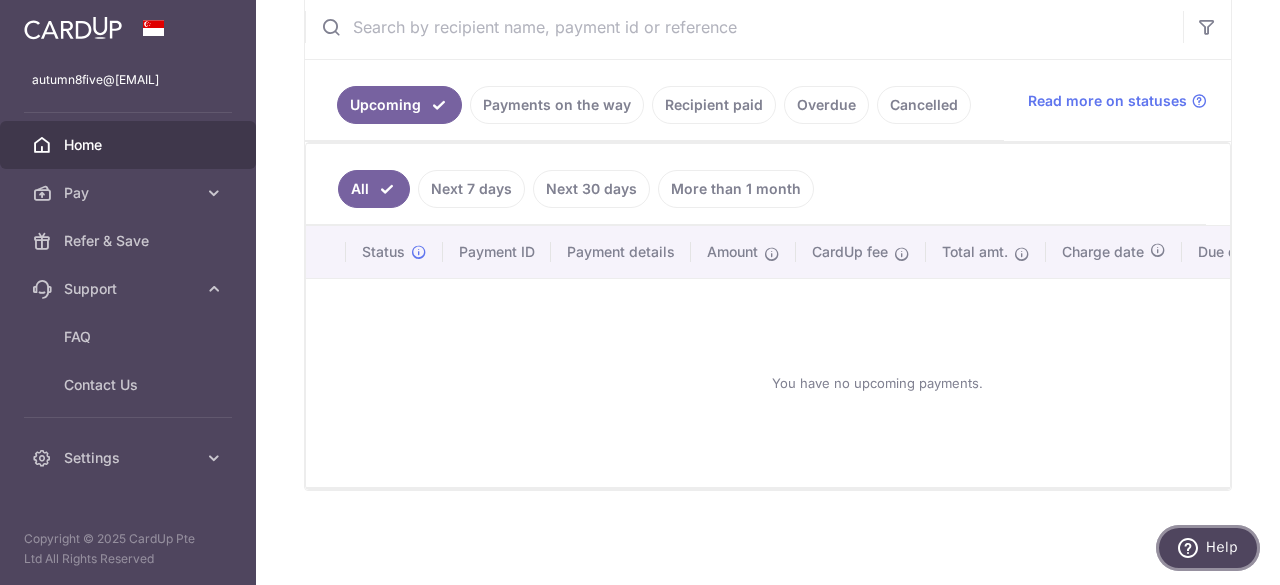 click on "Help" at bounding box center [1222, 547] 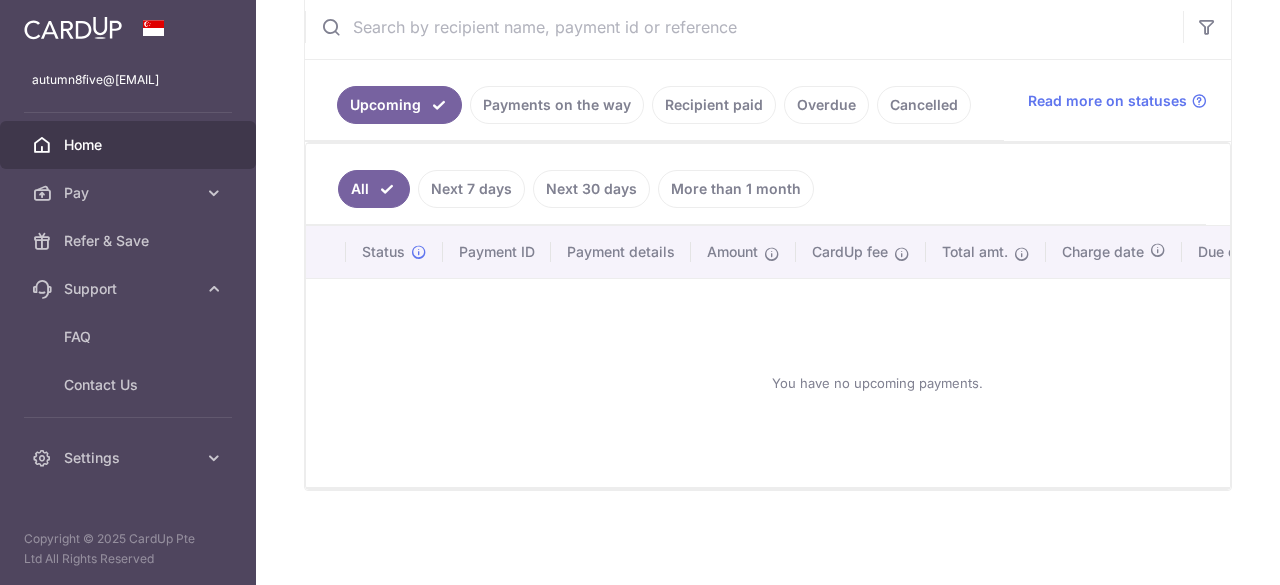 scroll, scrollTop: 0, scrollLeft: 0, axis: both 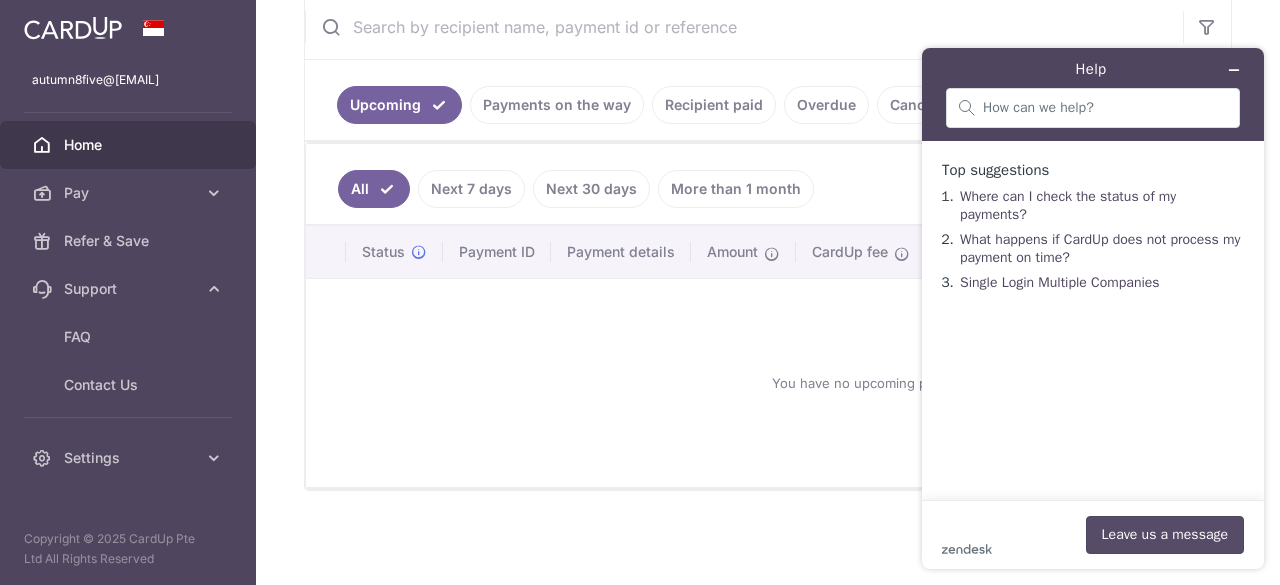 click on "Leave us a message" at bounding box center [1165, 535] 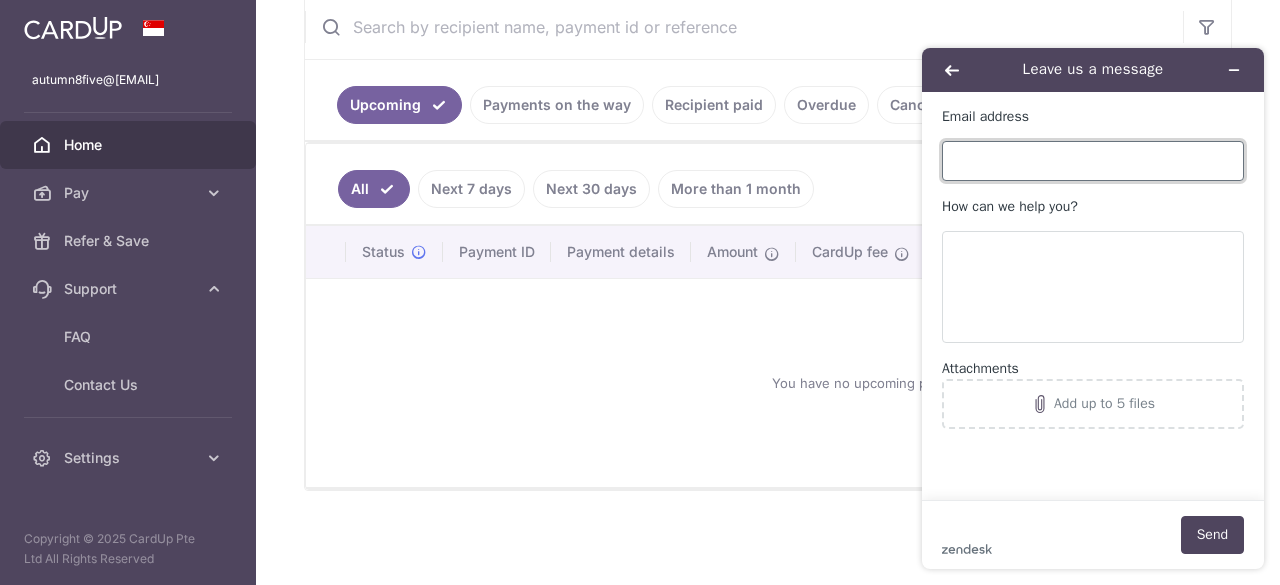 click on "Email address" at bounding box center [1093, 161] 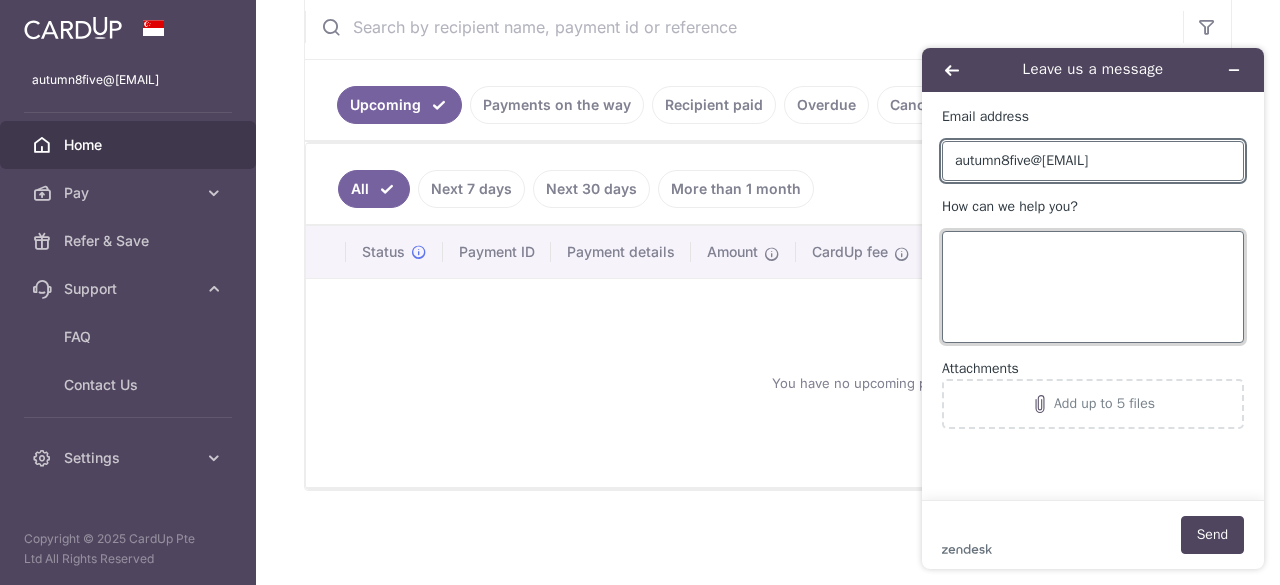 click on "How can we help you?" at bounding box center [1093, 287] 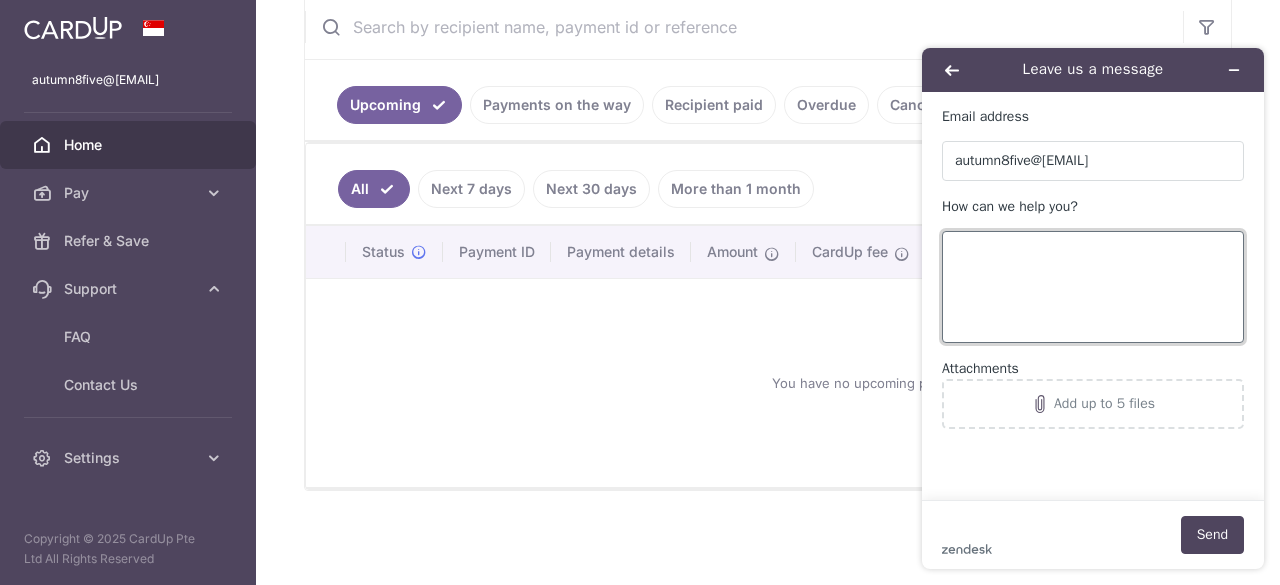 paste on "DUPLICATE PAYEMNT TRIGGERED BY CARDUP - txn_7a607b9b61f and txn_8c3222be04a" 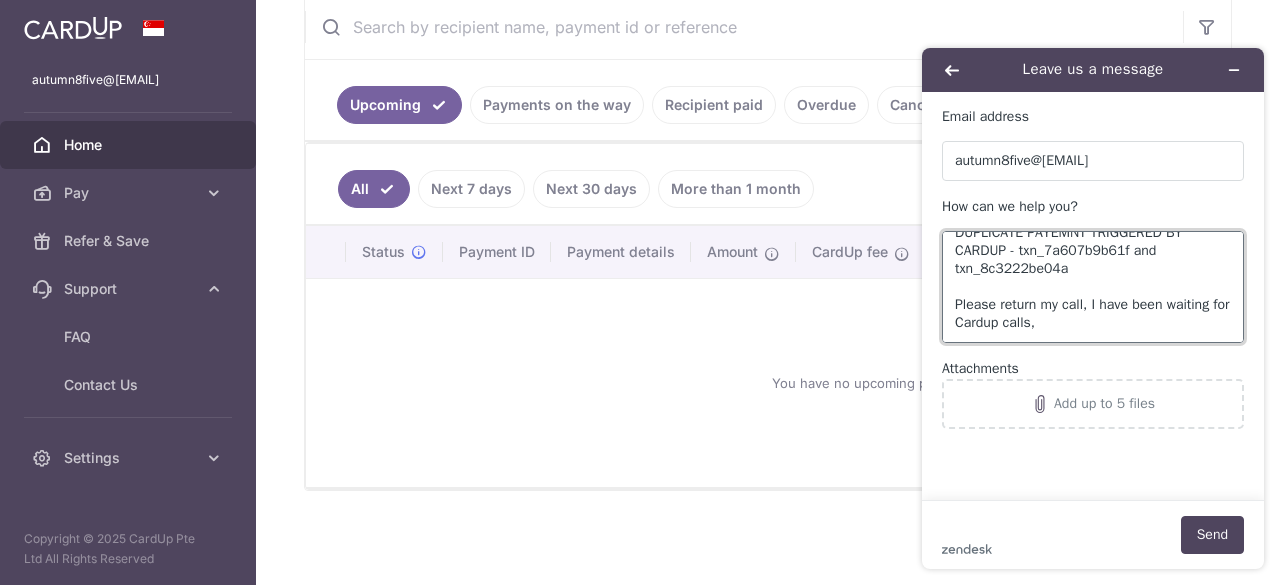 scroll, scrollTop: 18, scrollLeft: 0, axis: vertical 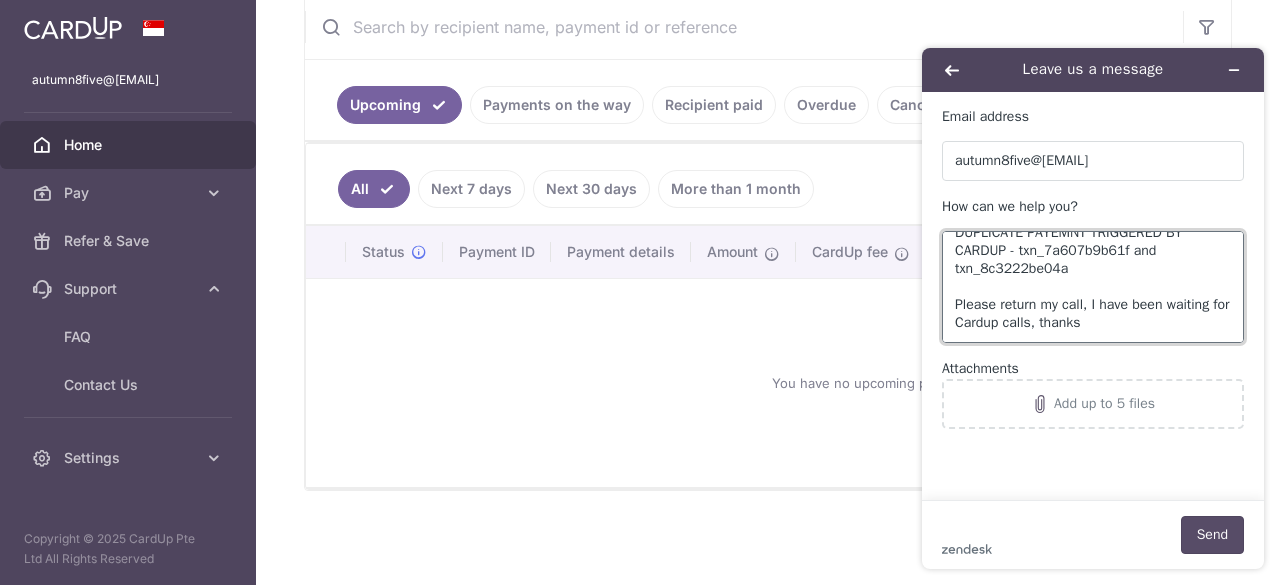 type on "DUPLICATE PAYEMNT TRIGGERED BY CARDUP - txn_7a607b9b61f and txn_8c3222be04a
Please return my call, I have been waiting for Cardup calls, thanks" 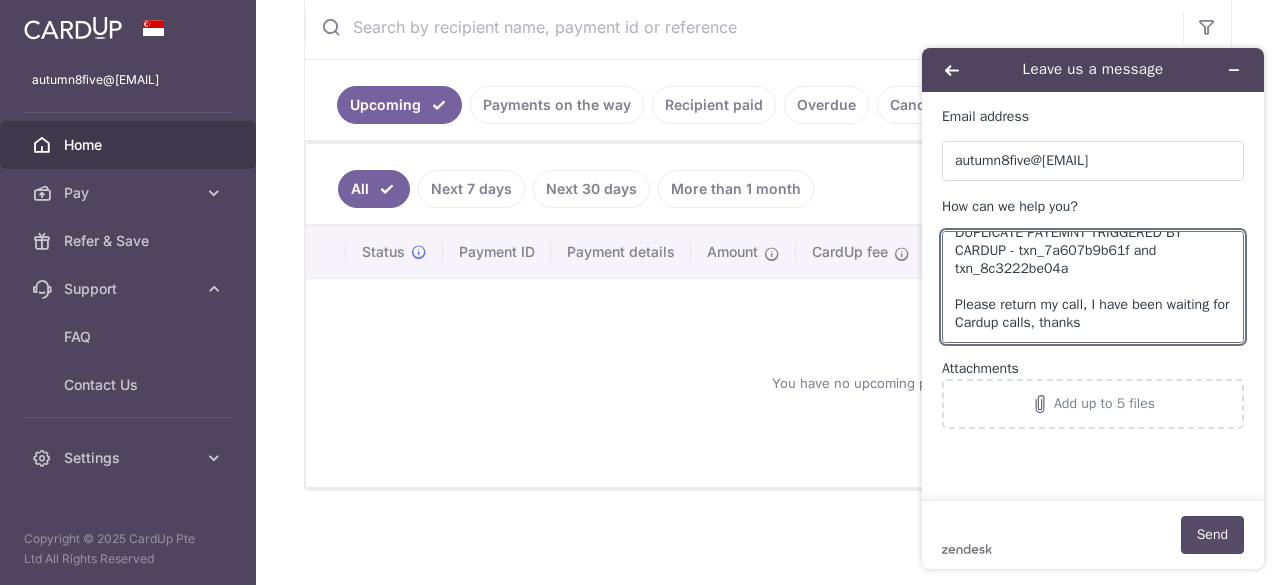 click on "Send" at bounding box center (1212, 535) 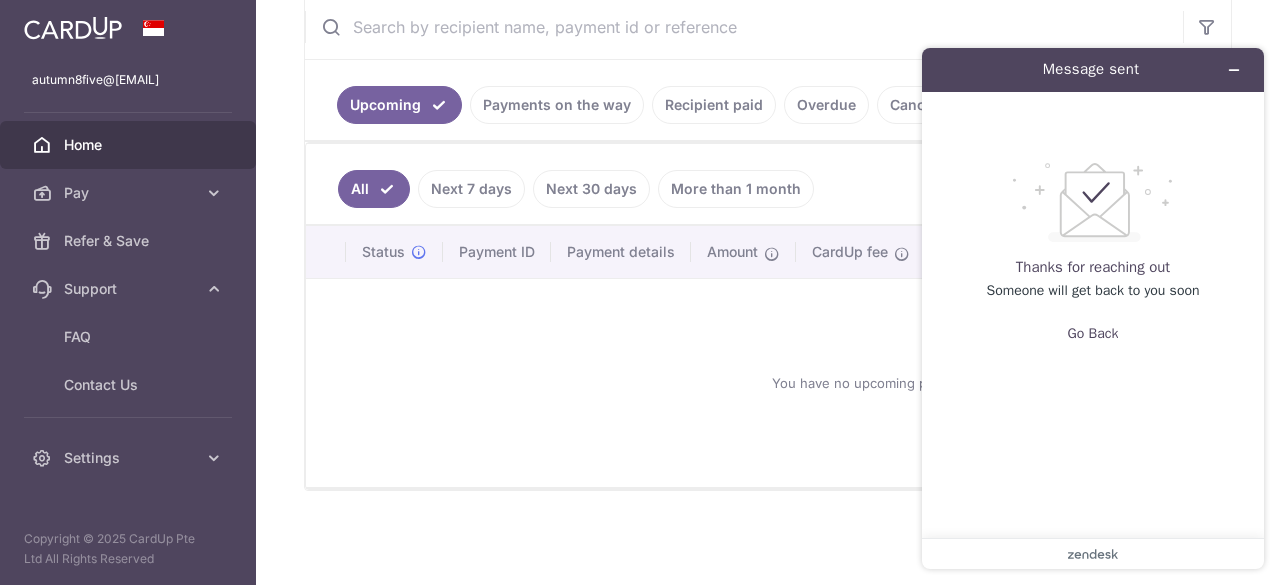 click on "Home" at bounding box center [128, 145] 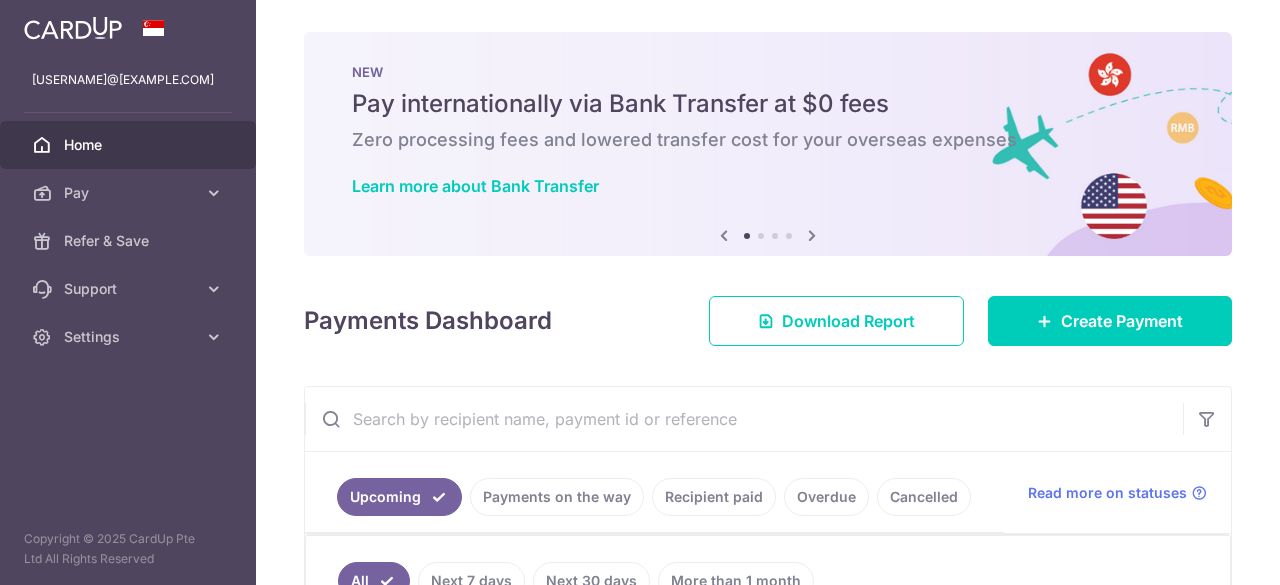 scroll, scrollTop: 0, scrollLeft: 0, axis: both 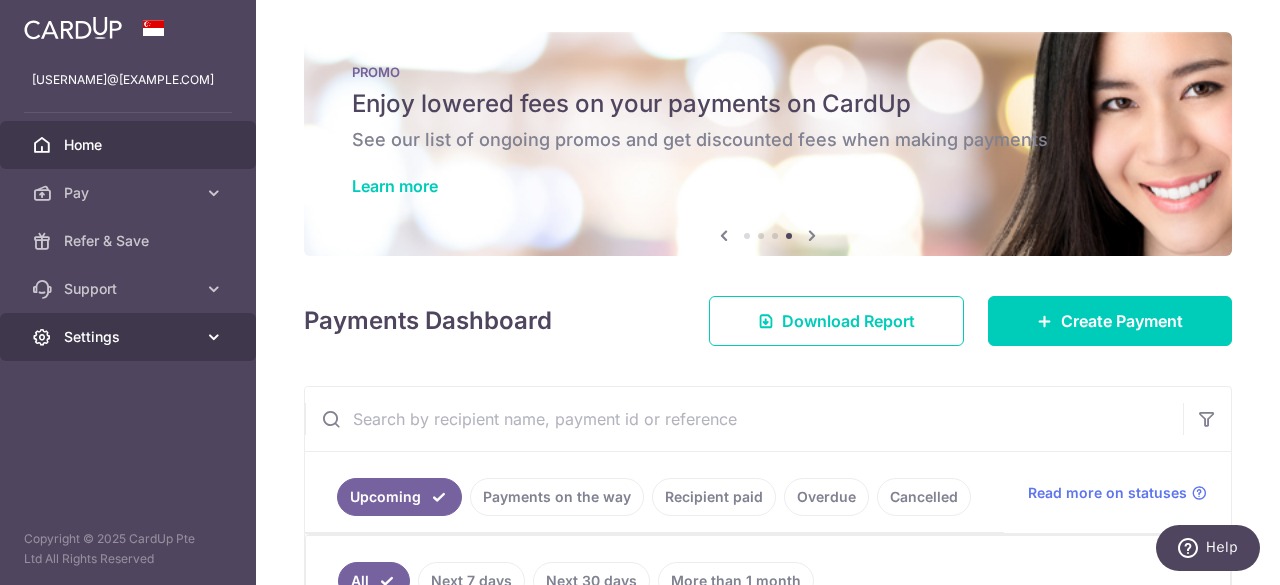click on "Settings" at bounding box center [130, 337] 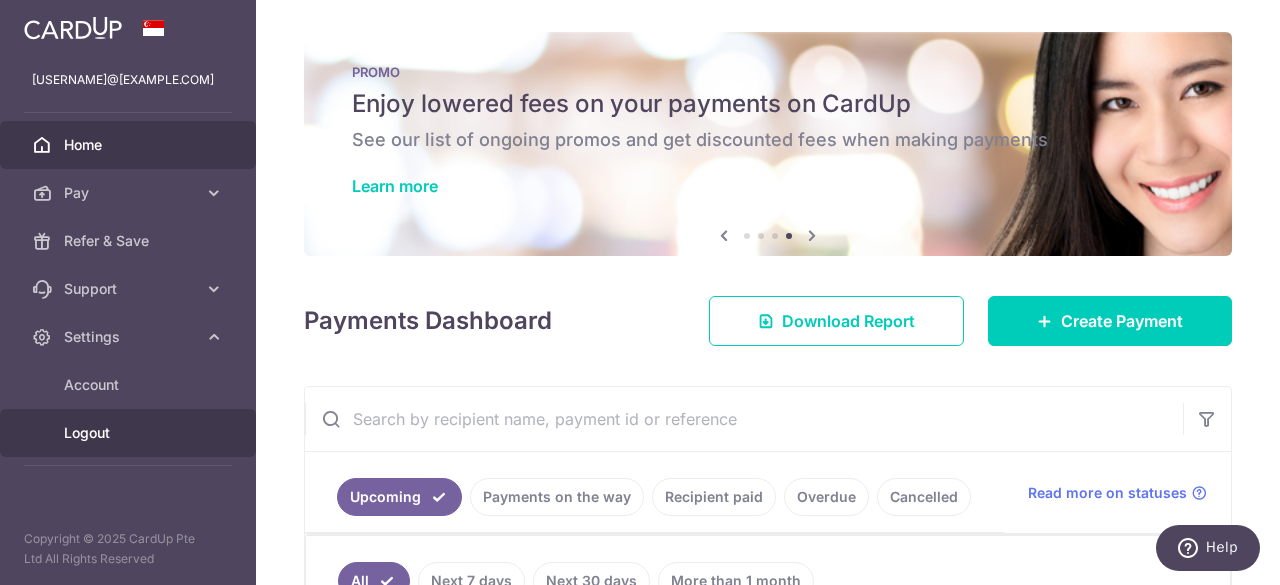 click on "Logout" at bounding box center [130, 433] 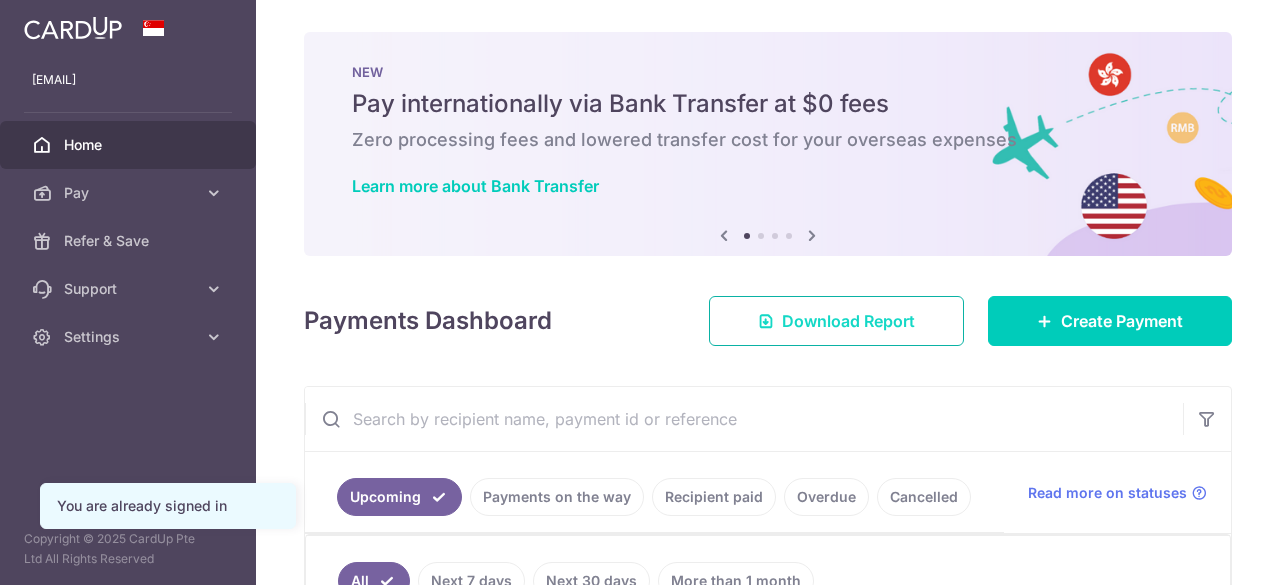 scroll, scrollTop: 0, scrollLeft: 0, axis: both 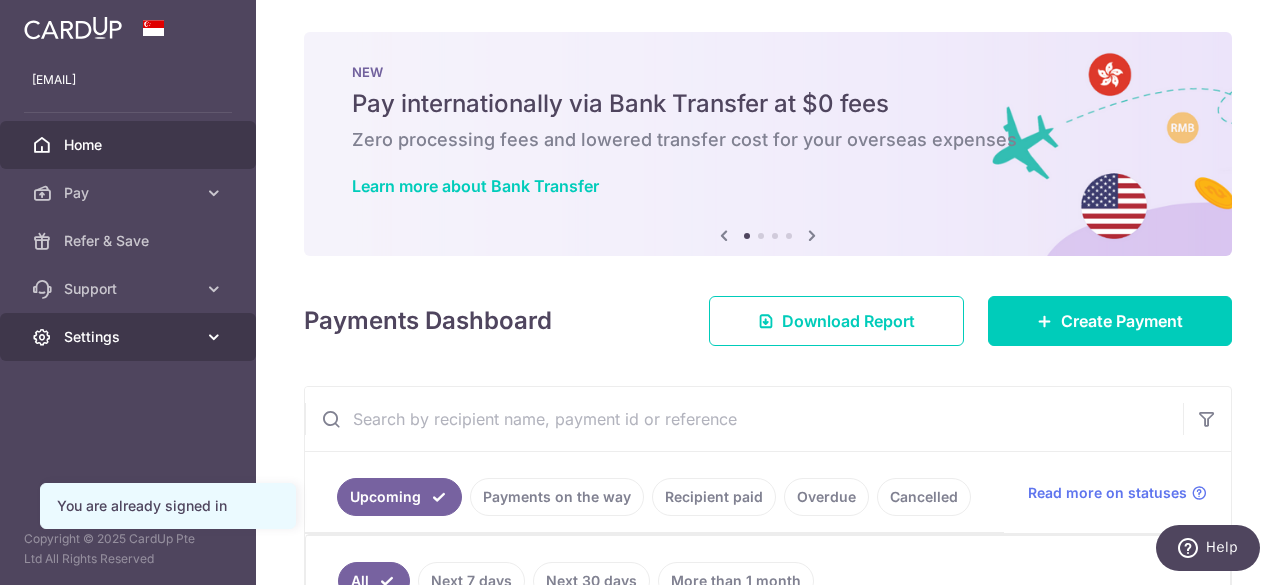 click at bounding box center (214, 337) 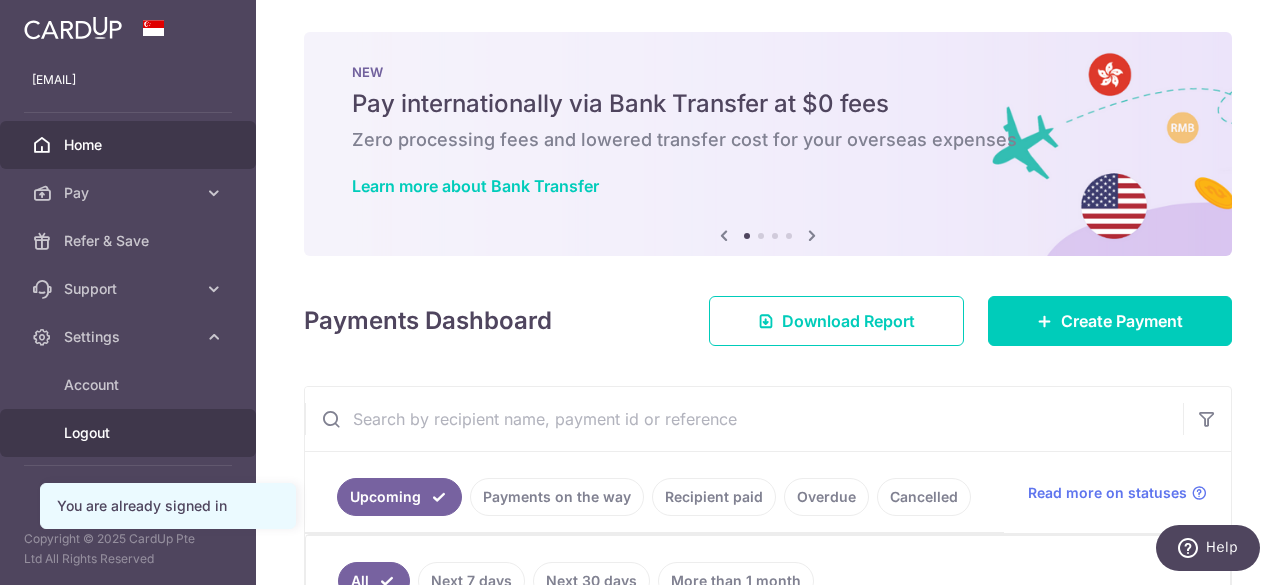 click on "Logout" at bounding box center (130, 433) 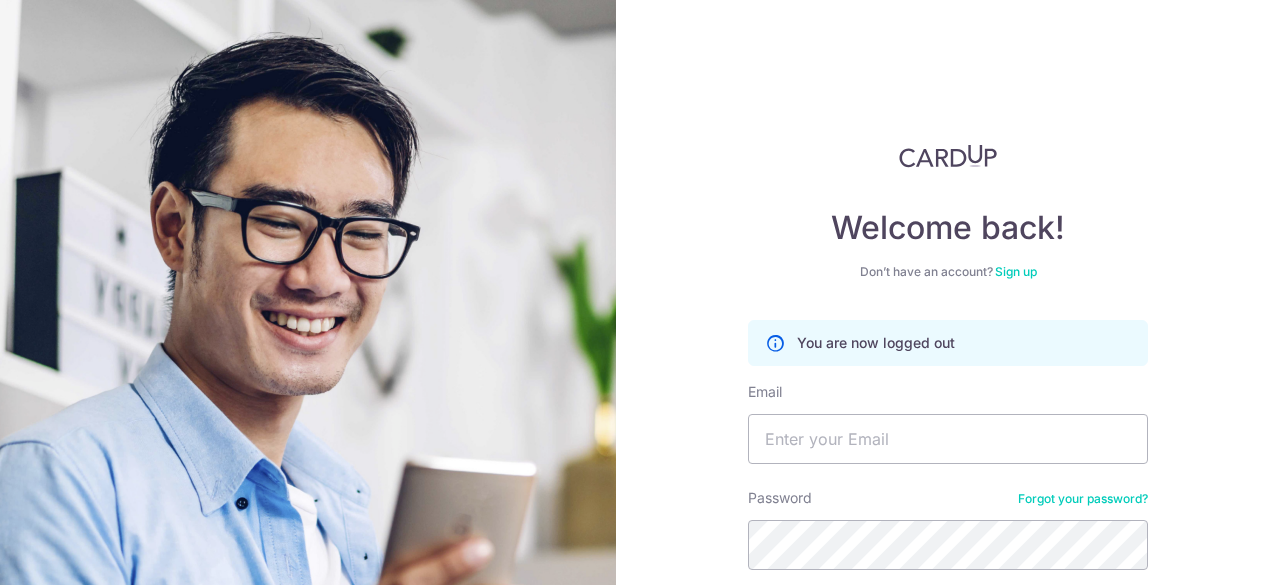 scroll, scrollTop: 0, scrollLeft: 0, axis: both 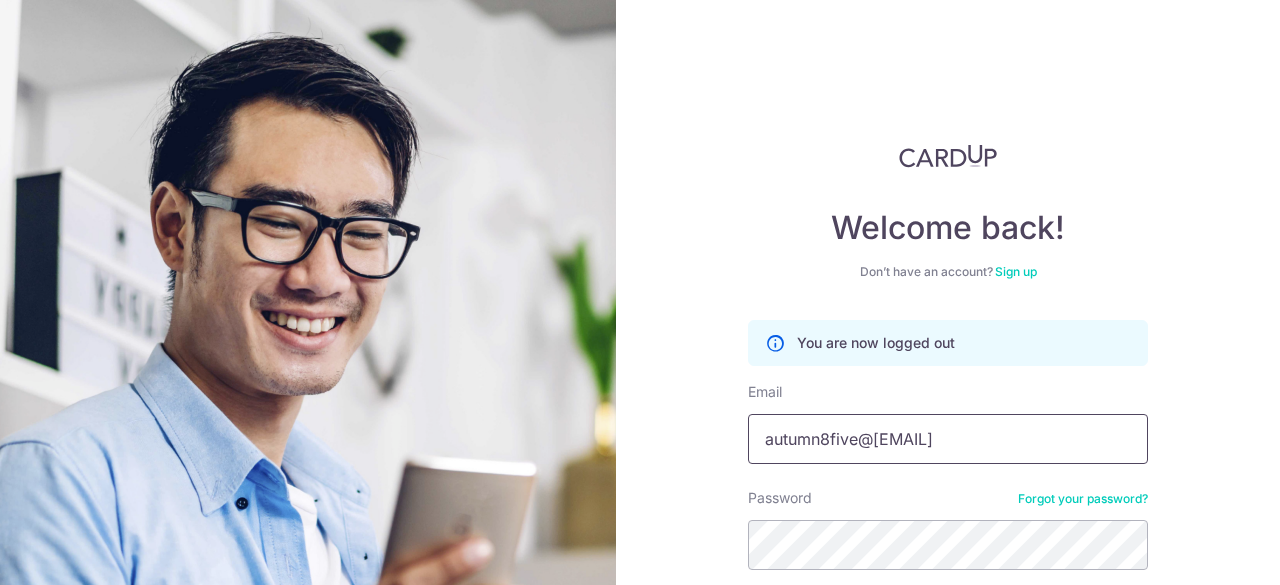 click on "autumn8five@[EMAIL]" at bounding box center [948, 439] 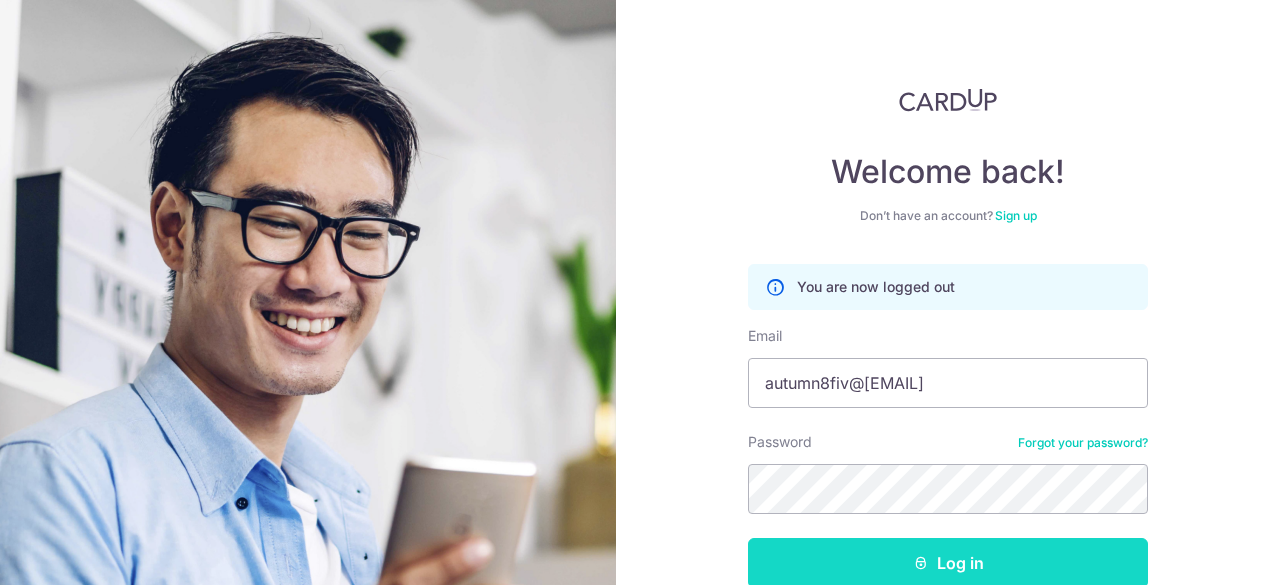 scroll, scrollTop: 169, scrollLeft: 0, axis: vertical 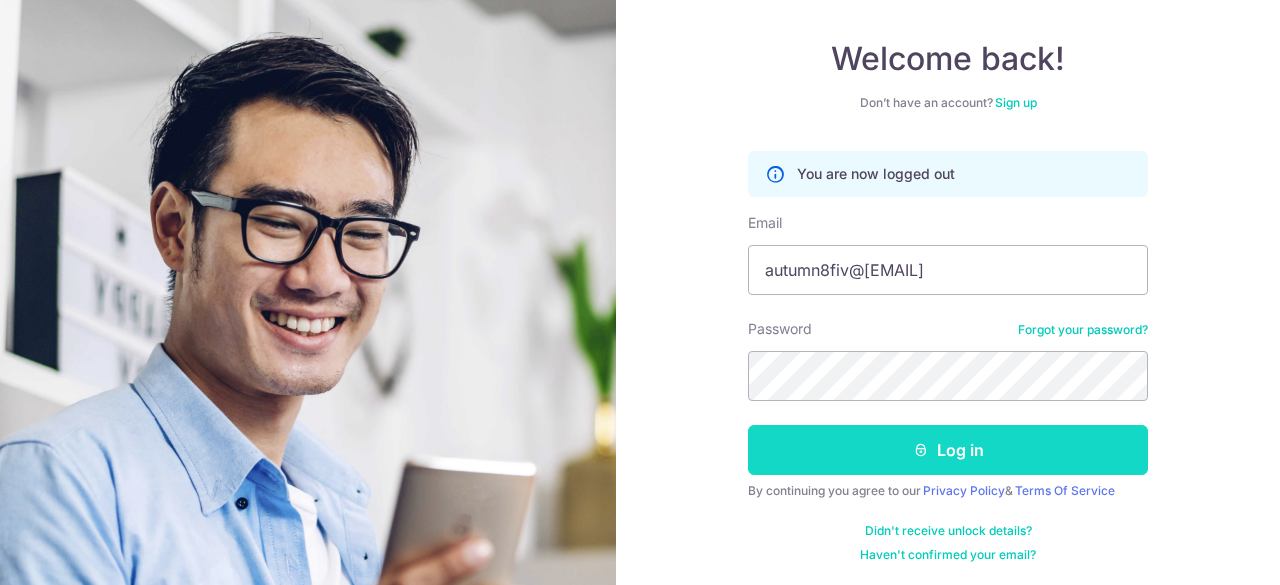 drag, startPoint x: 1050, startPoint y: 443, endPoint x: 1032, endPoint y: 433, distance: 20.59126 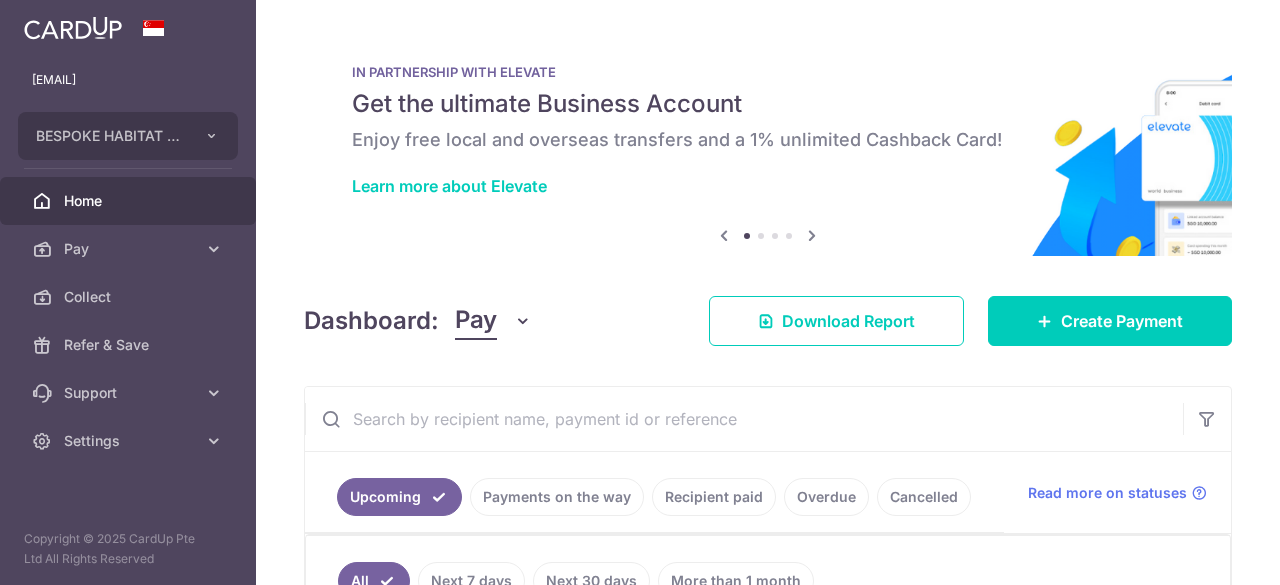 scroll, scrollTop: 0, scrollLeft: 0, axis: both 